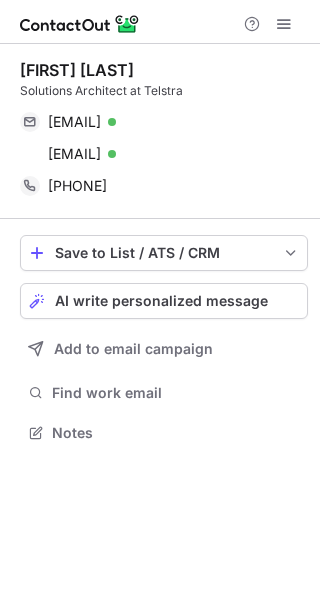 scroll, scrollTop: 0, scrollLeft: 0, axis: both 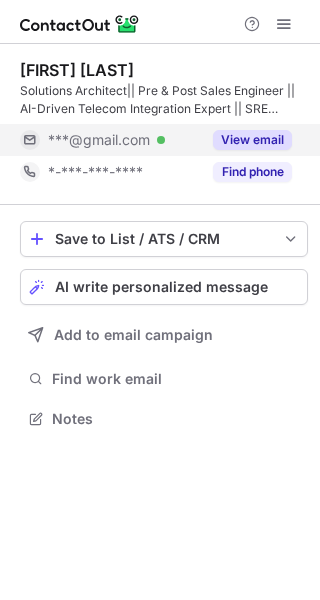 click on "View email" at bounding box center (252, 140) 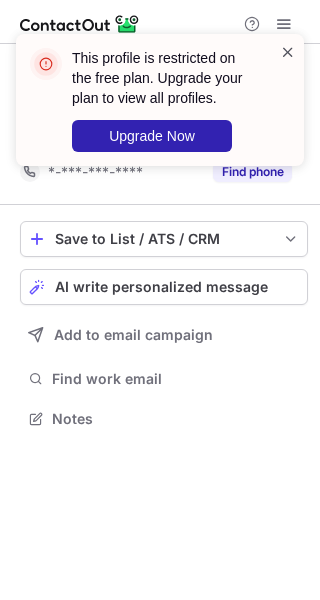 click at bounding box center [288, 52] 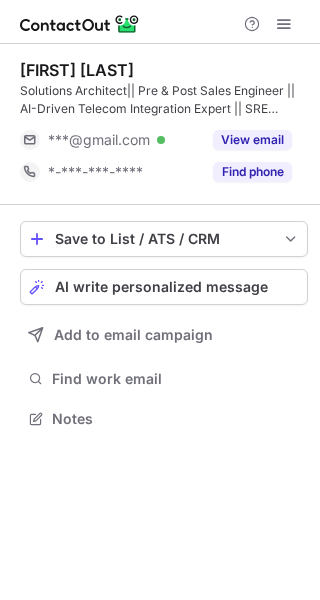 click at bounding box center (284, 24) 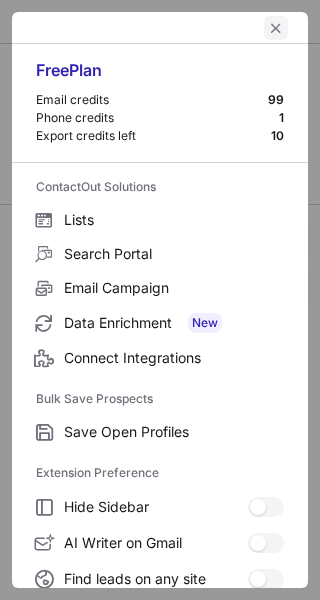 click at bounding box center [276, 28] 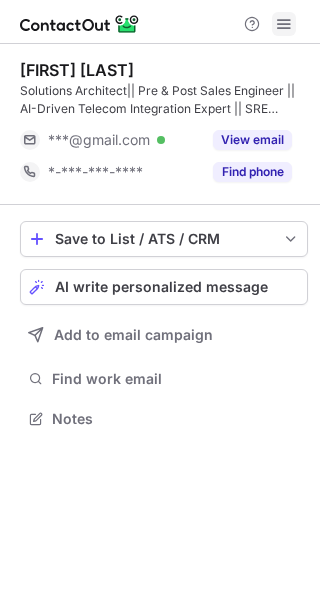 click at bounding box center [284, 24] 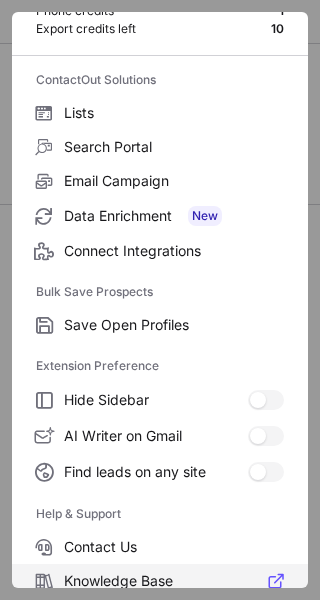 scroll, scrollTop: 232, scrollLeft: 0, axis: vertical 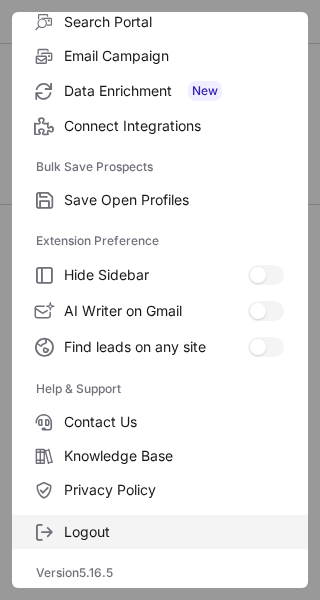 click on "Logout" at bounding box center [174, 532] 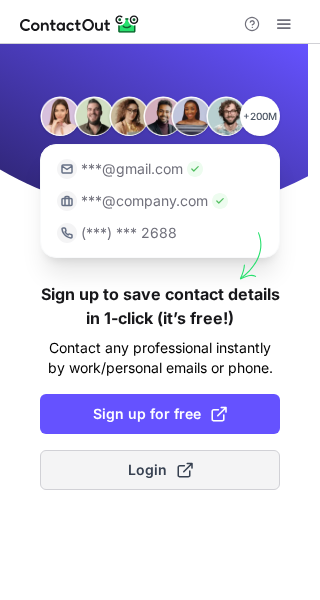 click on "Login" at bounding box center [160, 470] 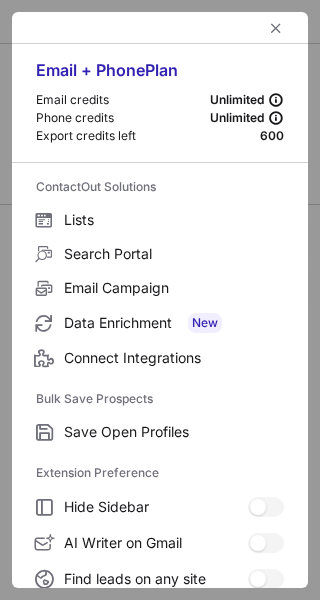 scroll, scrollTop: 0, scrollLeft: 0, axis: both 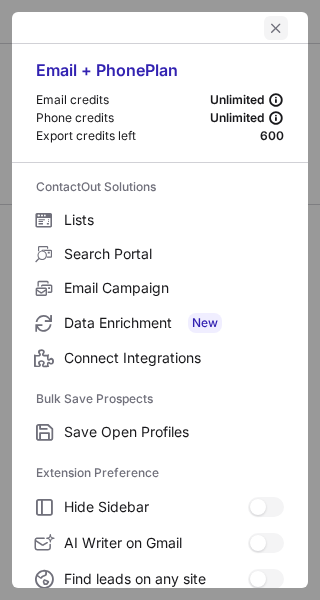 click at bounding box center (276, 28) 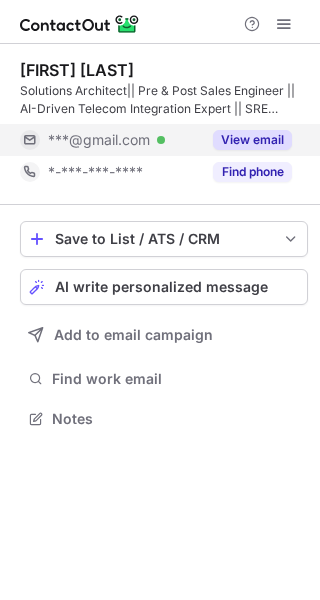click on "View email" at bounding box center [252, 140] 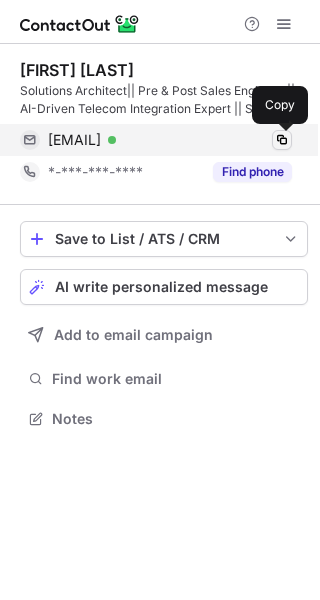 click at bounding box center [282, 140] 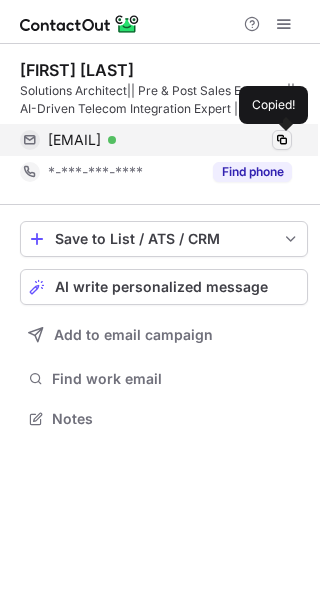 click at bounding box center (282, 140) 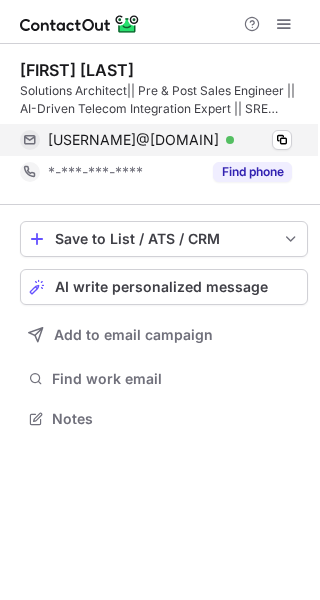 scroll, scrollTop: 0, scrollLeft: 0, axis: both 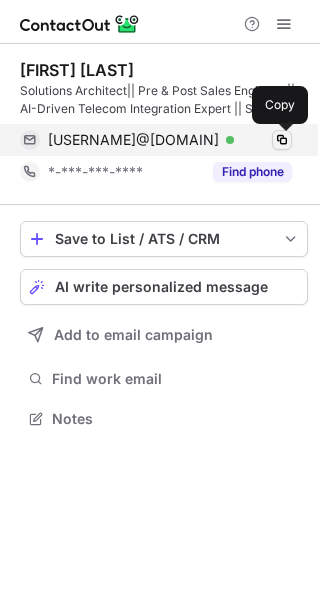 click at bounding box center (282, 140) 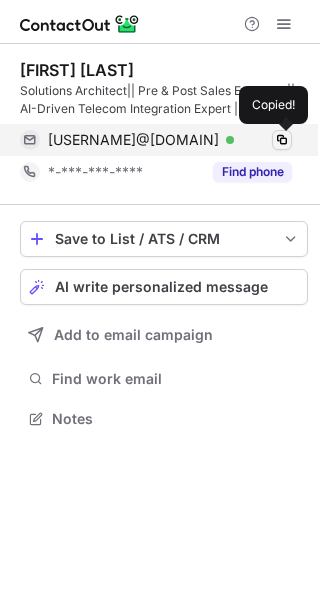 click at bounding box center [282, 140] 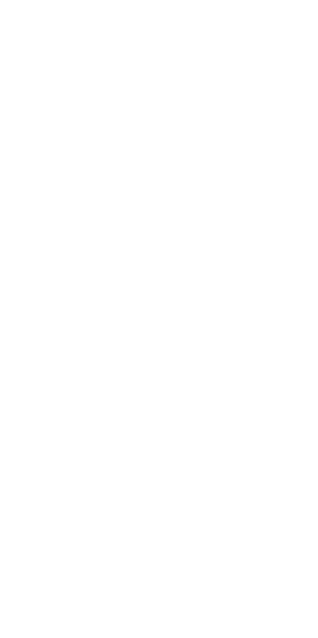 scroll, scrollTop: 0, scrollLeft: 0, axis: both 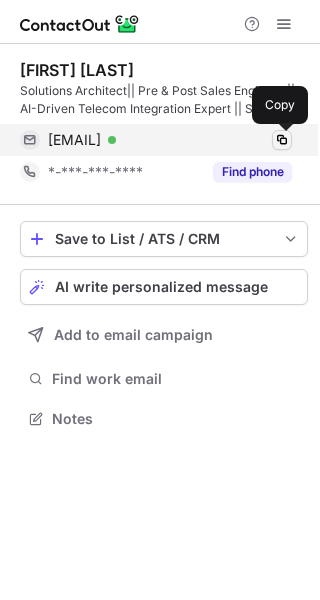 click at bounding box center (282, 140) 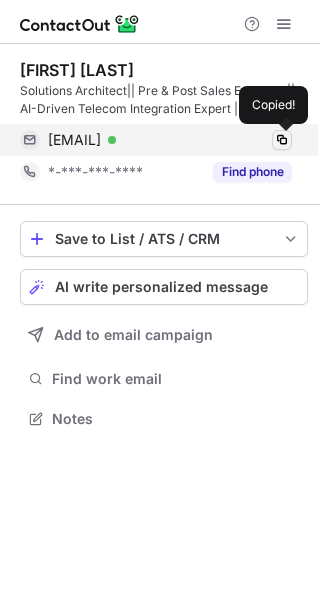 click at bounding box center (282, 140) 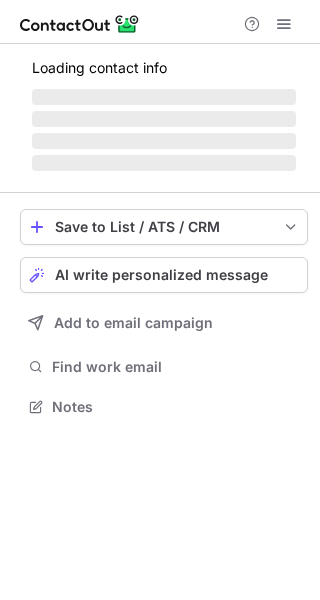 scroll, scrollTop: 0, scrollLeft: 0, axis: both 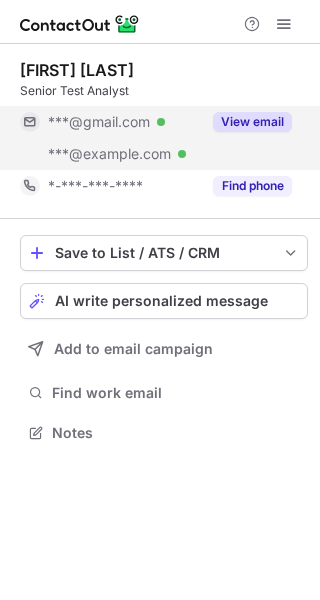 click on "View email" at bounding box center (252, 122) 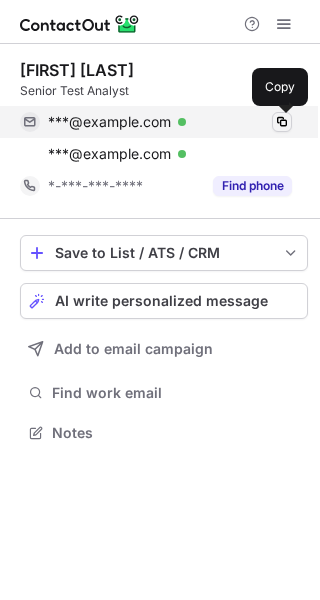 click at bounding box center (282, 122) 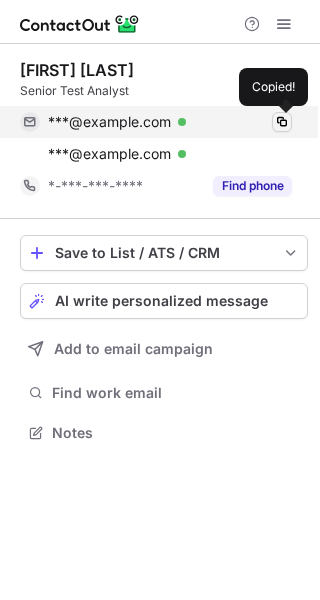 click at bounding box center (282, 122) 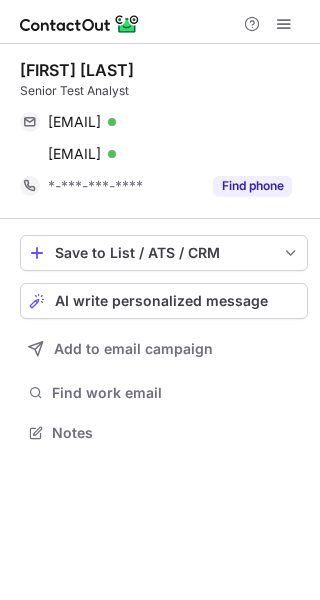 scroll, scrollTop: 0, scrollLeft: 0, axis: both 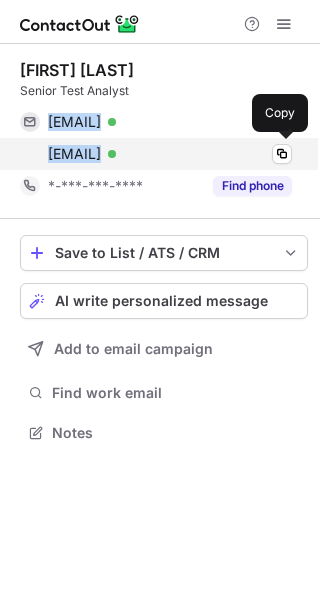 drag, startPoint x: 46, startPoint y: 107, endPoint x: 240, endPoint y: 151, distance: 198.92712 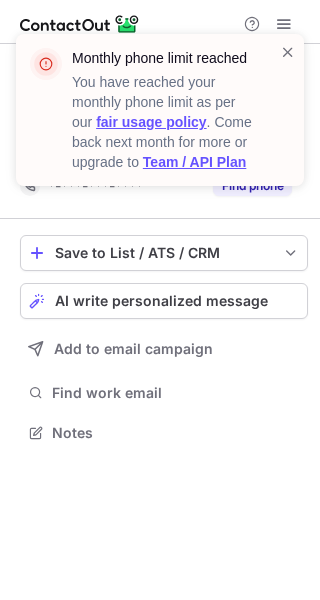 scroll, scrollTop: 0, scrollLeft: 0, axis: both 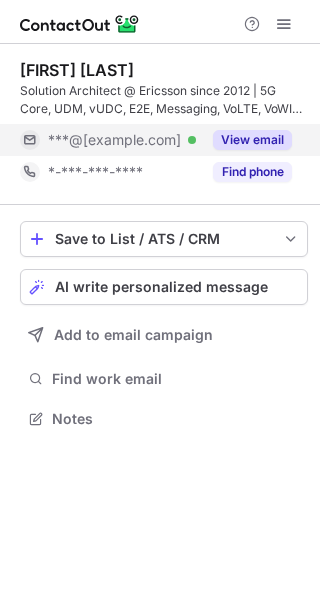 click on "View email" at bounding box center [252, 140] 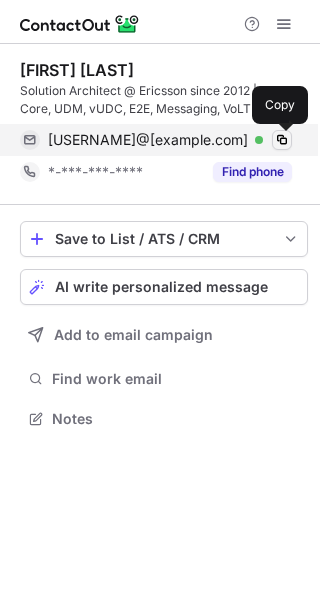 click at bounding box center (282, 140) 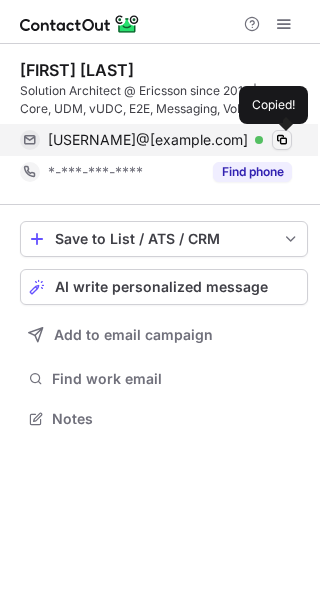 click at bounding box center [282, 140] 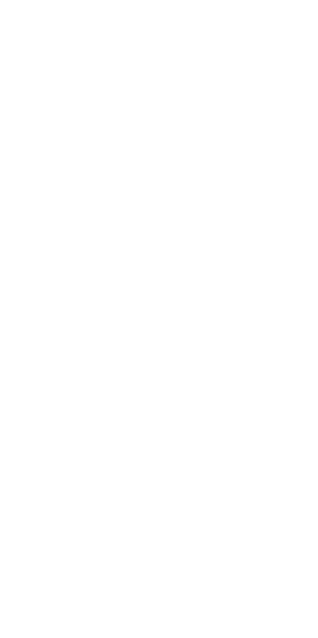 scroll, scrollTop: 0, scrollLeft: 0, axis: both 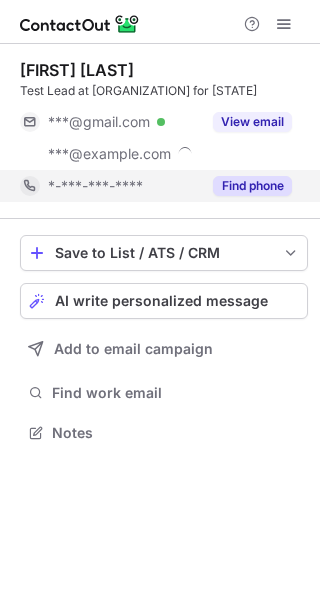 click on "Find phone" at bounding box center [252, 186] 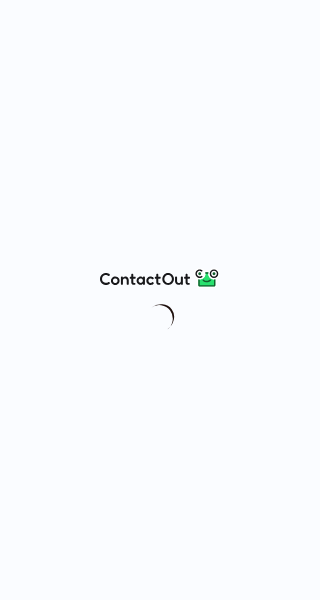 scroll, scrollTop: 0, scrollLeft: 0, axis: both 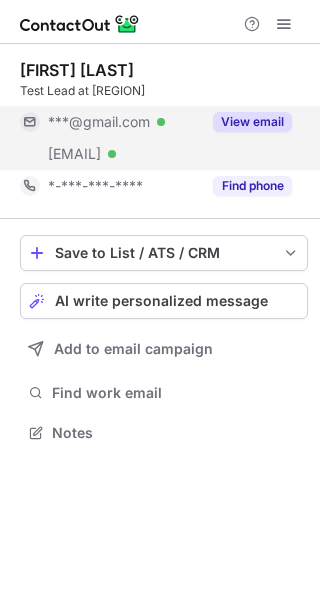 click on "View email" at bounding box center (246, 122) 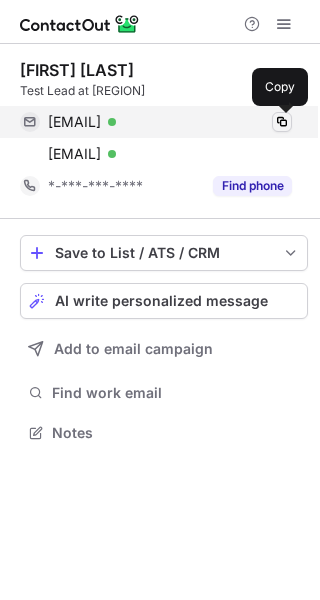 click at bounding box center [282, 122] 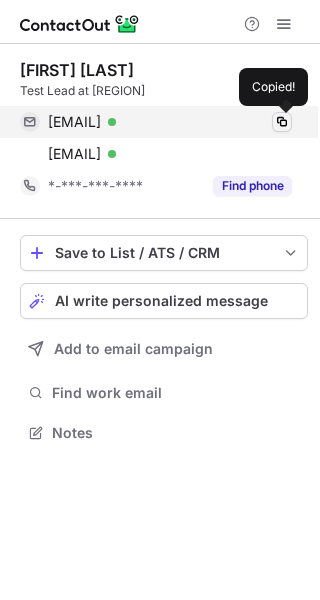 click at bounding box center [282, 122] 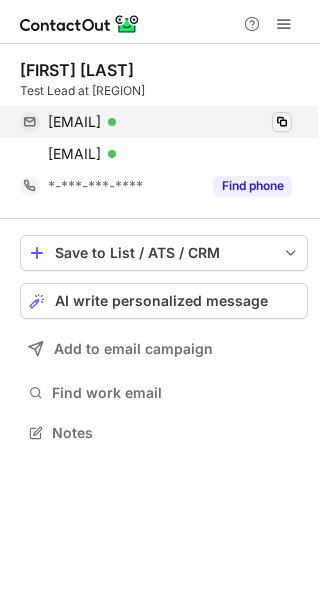 drag, startPoint x: 278, startPoint y: 121, endPoint x: 238, endPoint y: 95, distance: 47.707443 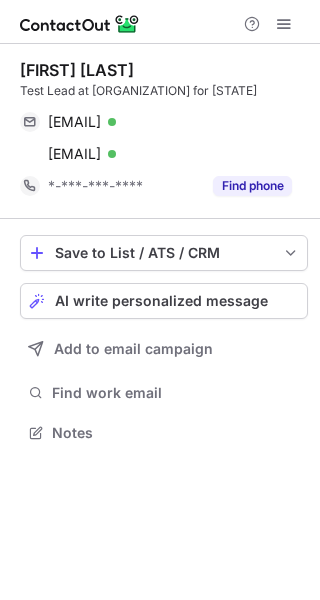scroll, scrollTop: 0, scrollLeft: 0, axis: both 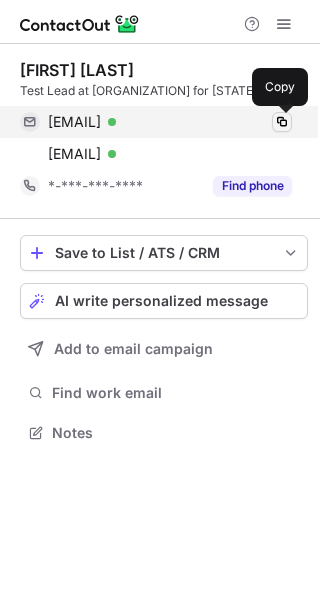 click at bounding box center (282, 122) 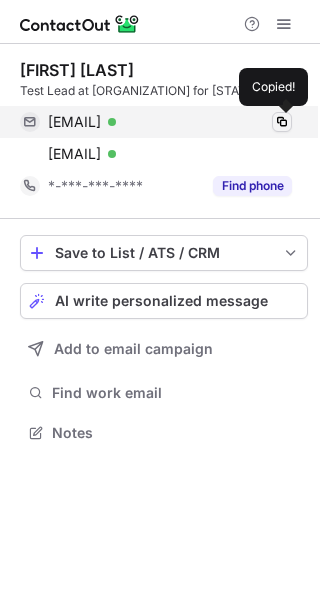 click at bounding box center [282, 122] 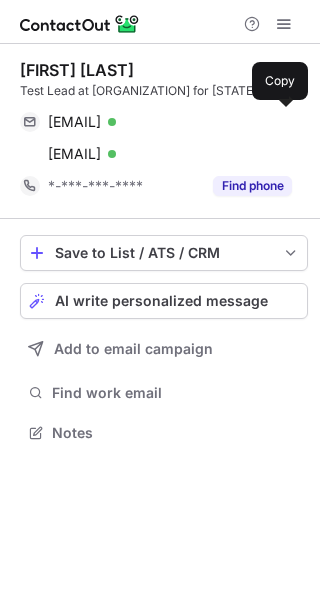 scroll, scrollTop: 0, scrollLeft: 0, axis: both 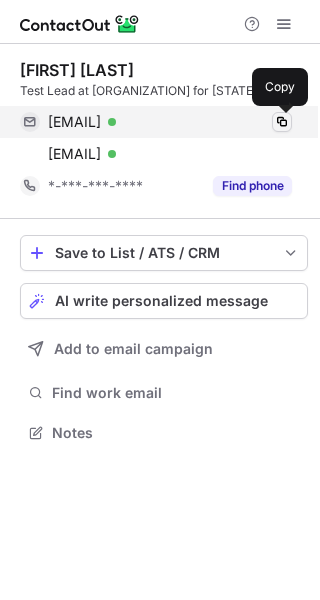 click at bounding box center [282, 122] 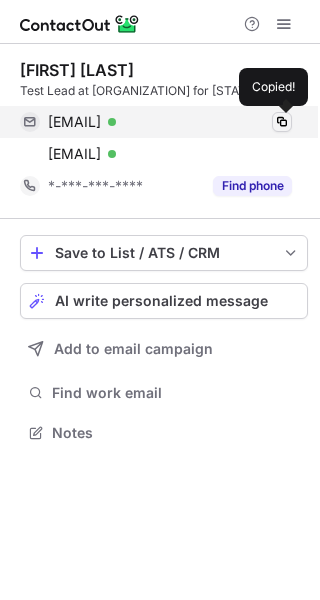 click at bounding box center [282, 122] 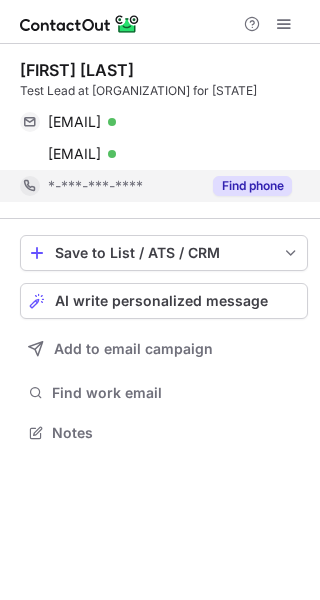 click on "Find phone" at bounding box center [252, 186] 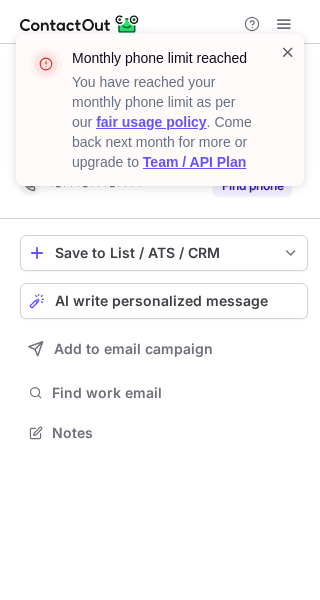 click at bounding box center [288, 52] 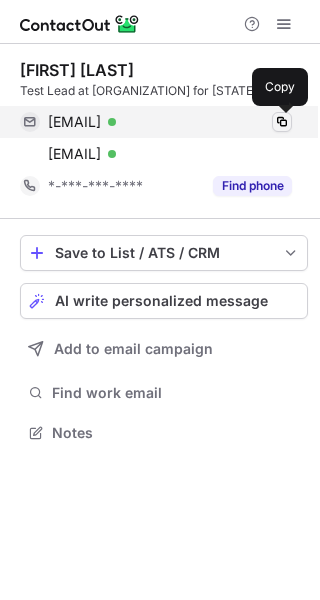 click at bounding box center [282, 122] 